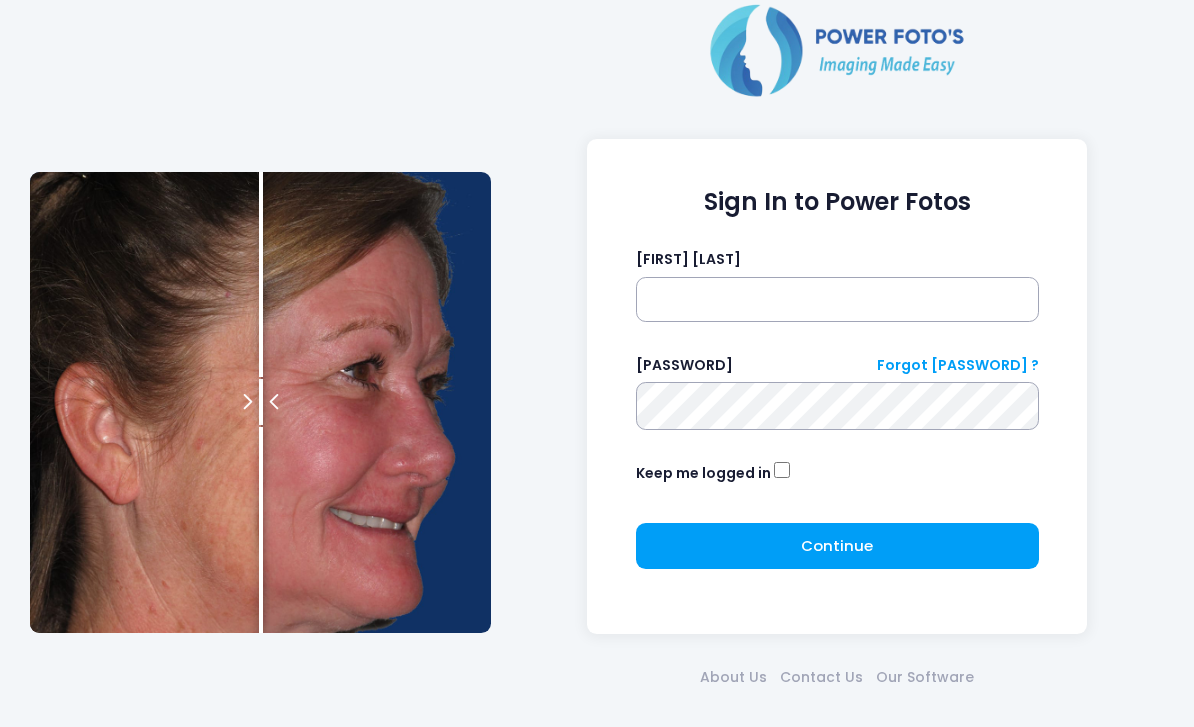 scroll, scrollTop: 0, scrollLeft: 0, axis: both 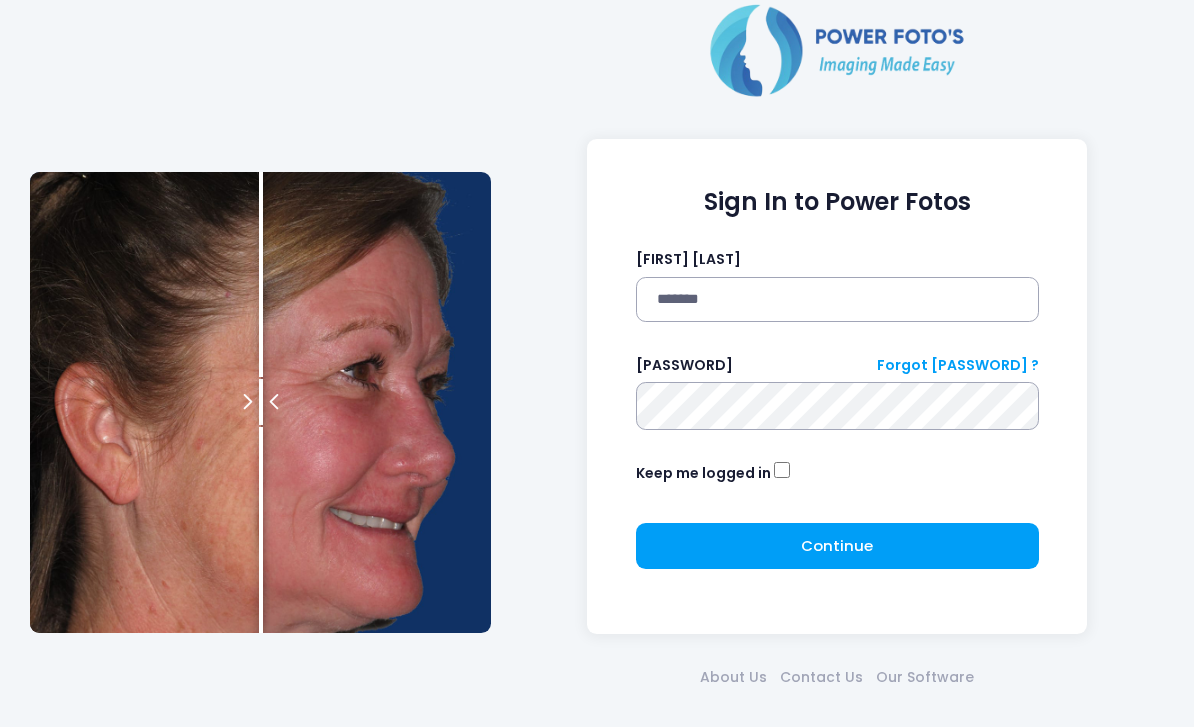 click at bounding box center [0, 0] 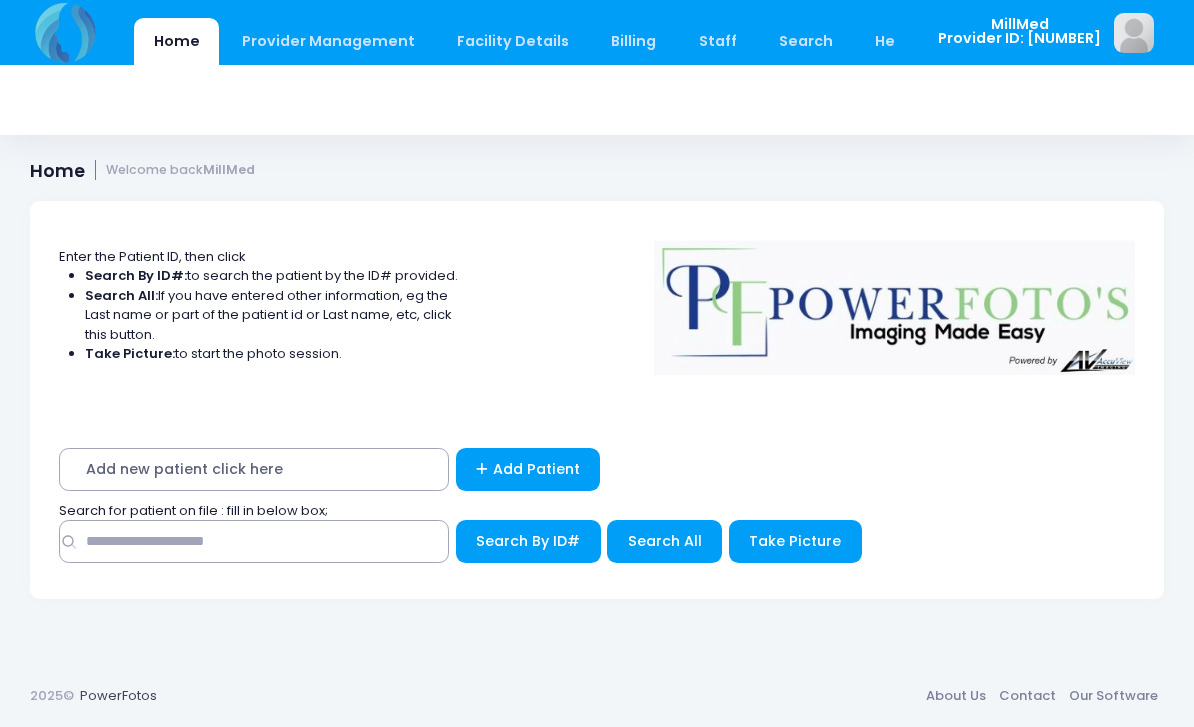 scroll, scrollTop: 0, scrollLeft: 0, axis: both 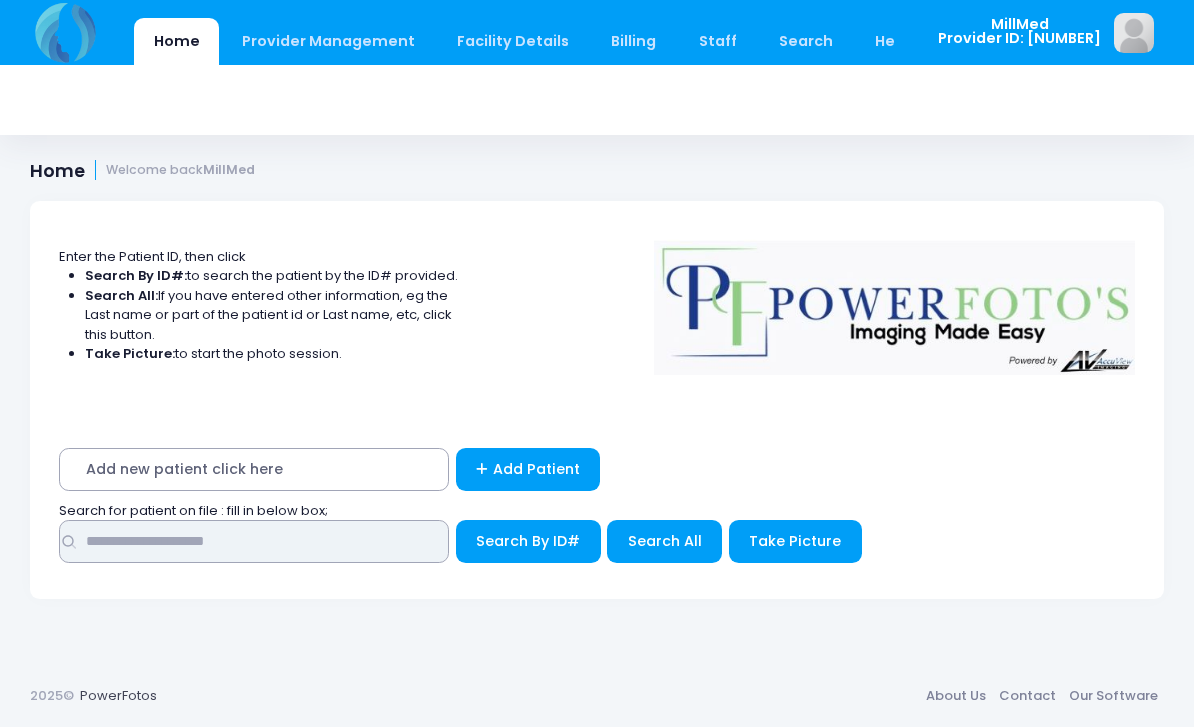 click at bounding box center [254, 541] 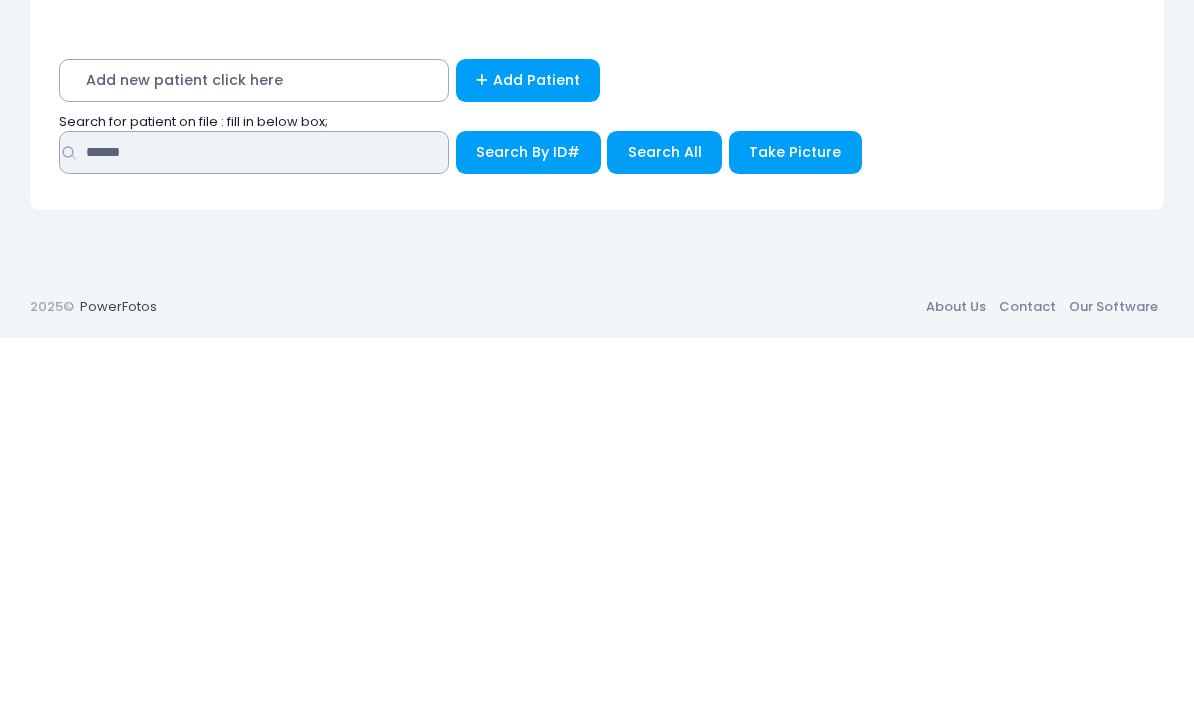type on "******" 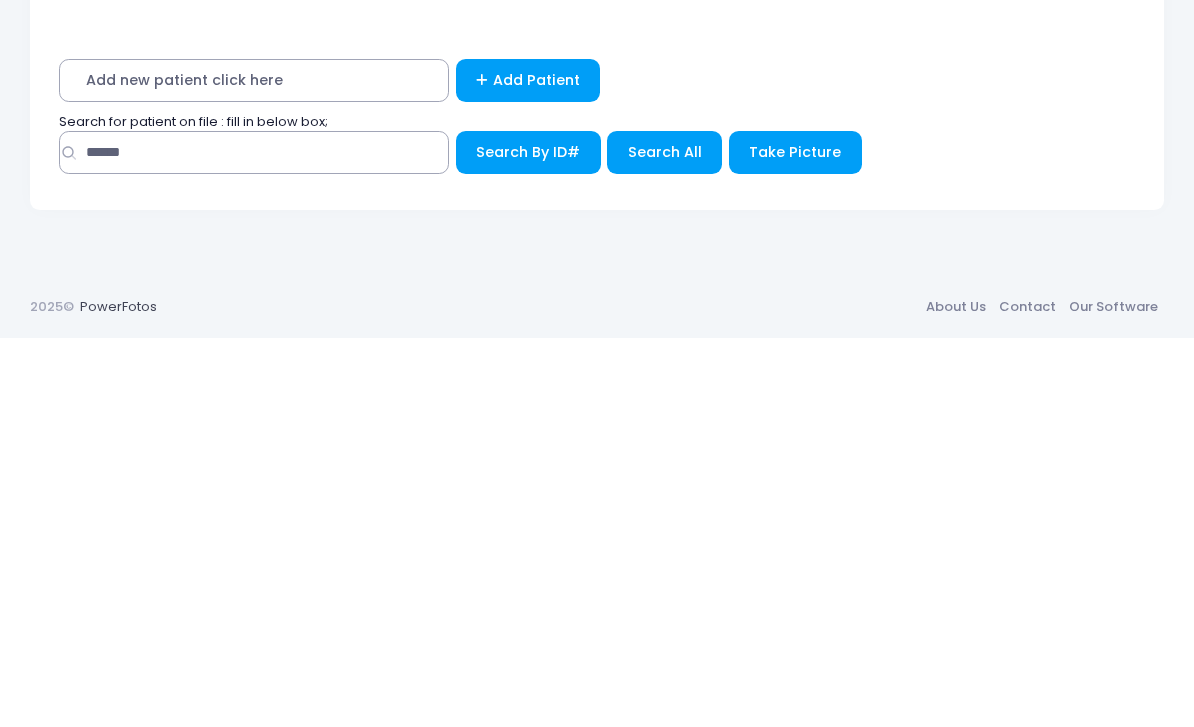 click on "Search All" at bounding box center [528, 541] 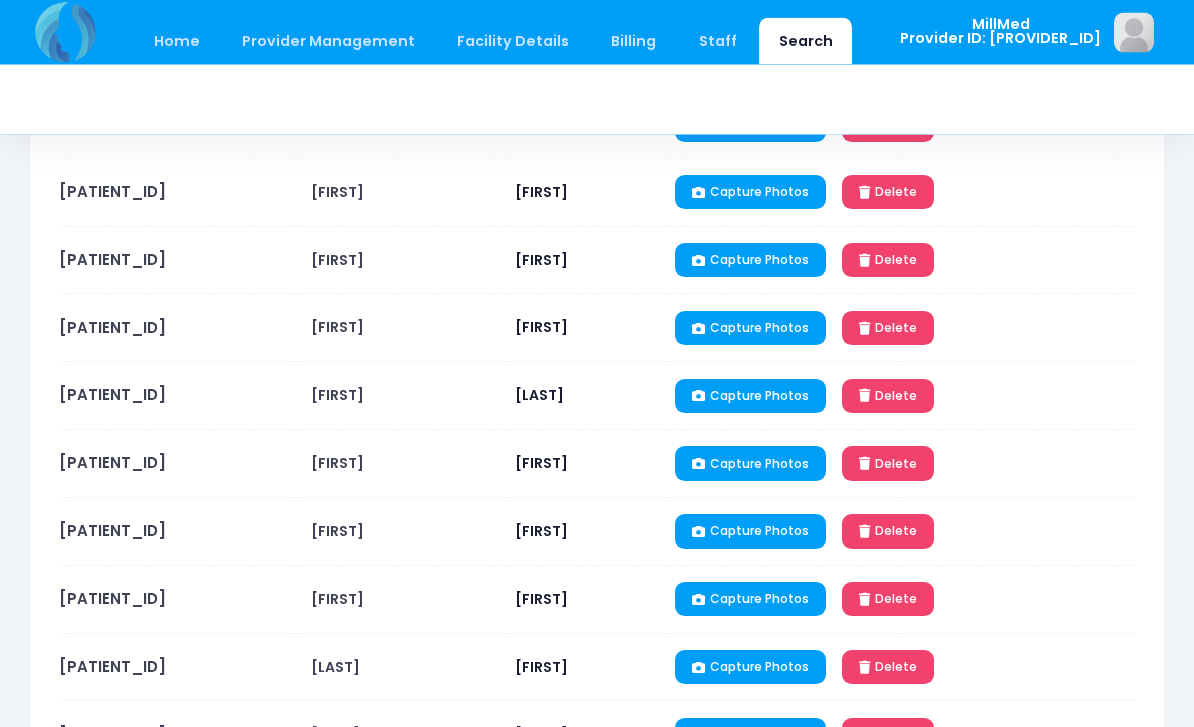 scroll, scrollTop: 677, scrollLeft: 0, axis: vertical 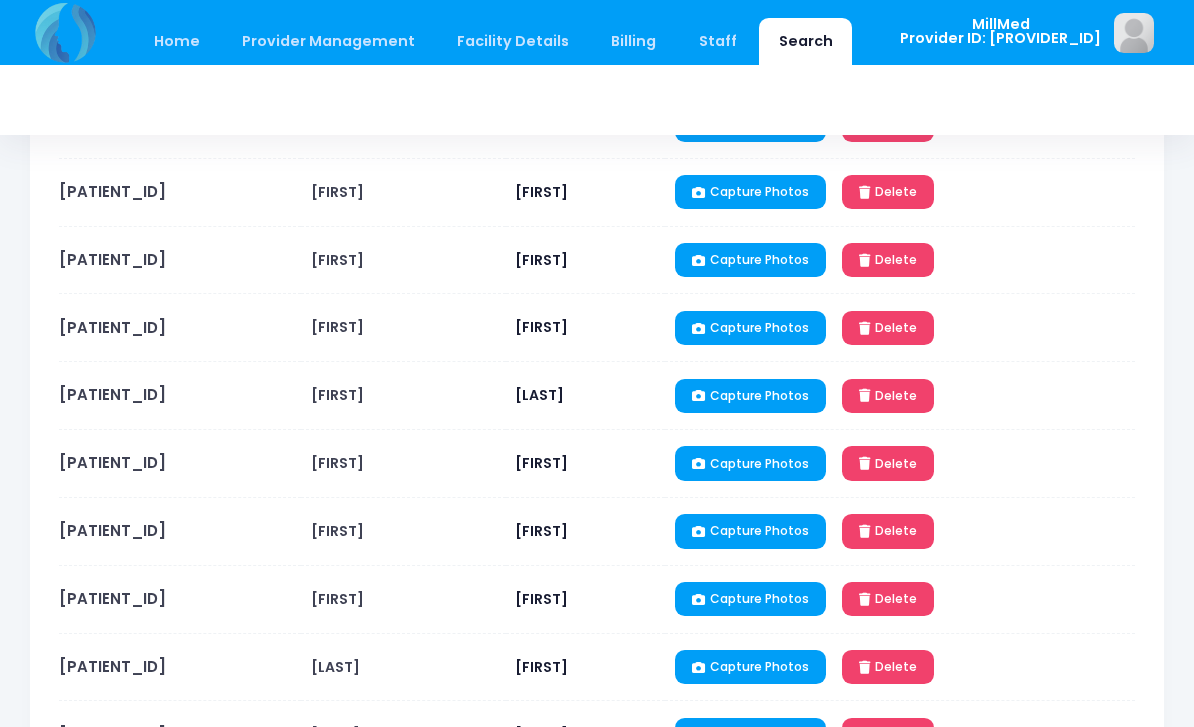 click on "ST062601" at bounding box center [112, 530] 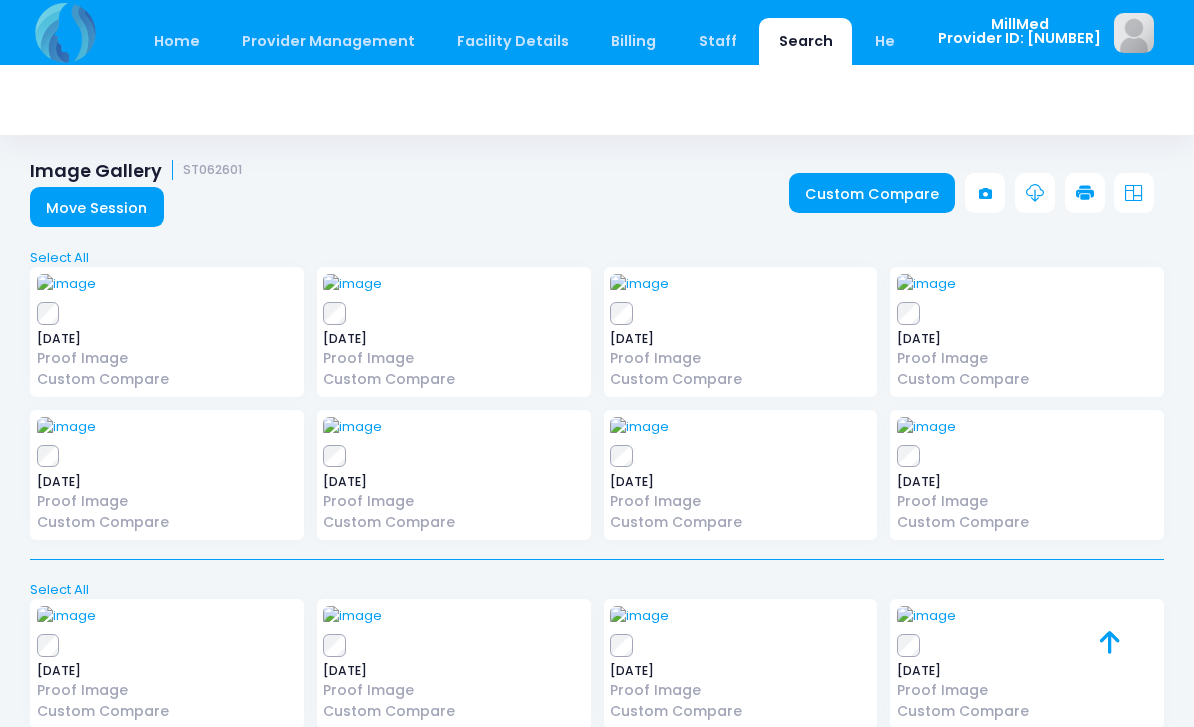 scroll, scrollTop: 0, scrollLeft: 0, axis: both 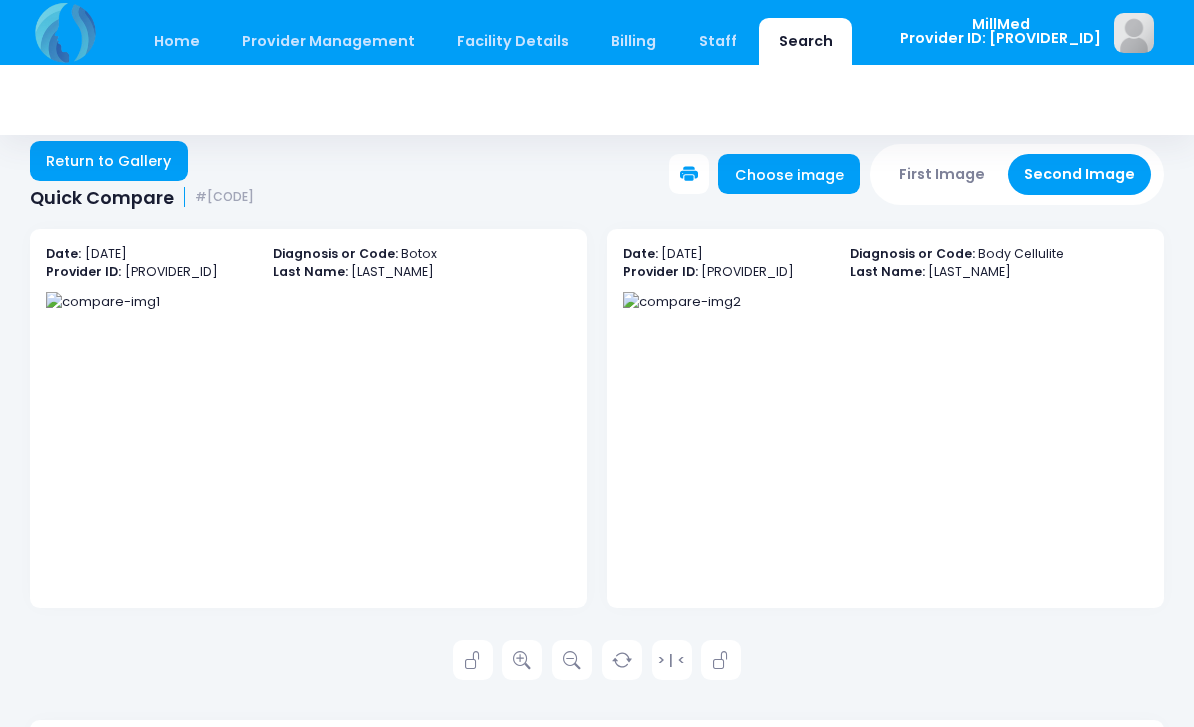 click on "Return to Gallery" at bounding box center (109, 161) 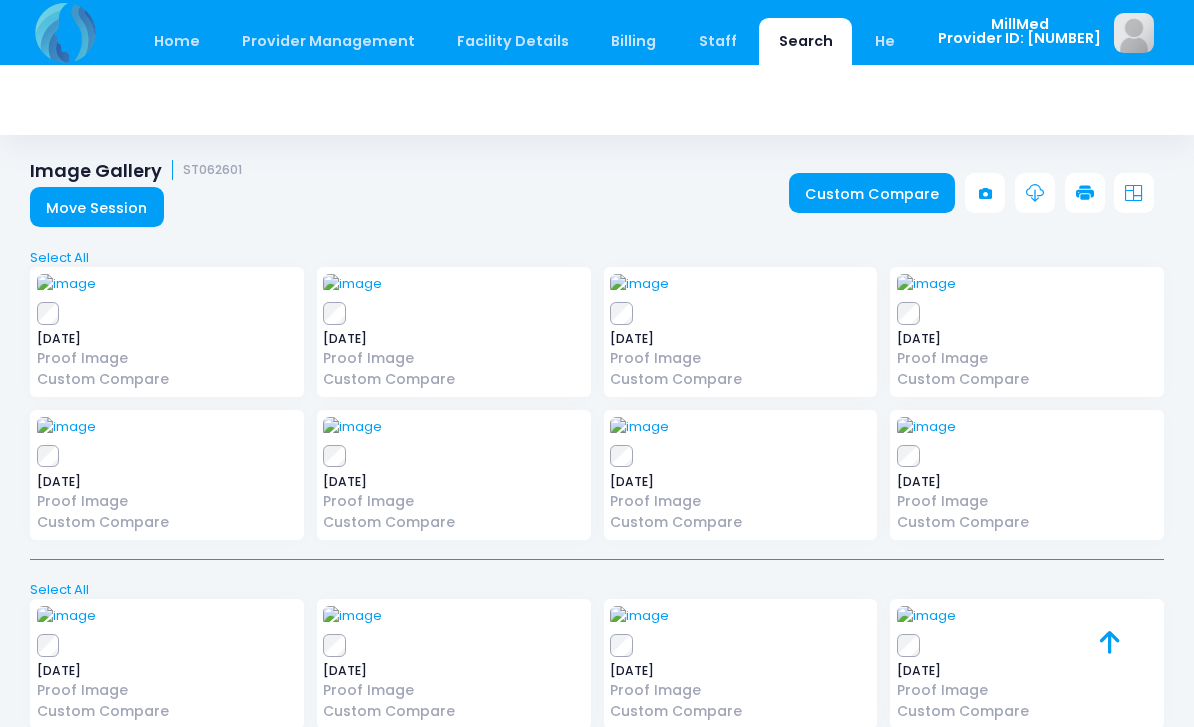 scroll, scrollTop: 0, scrollLeft: 0, axis: both 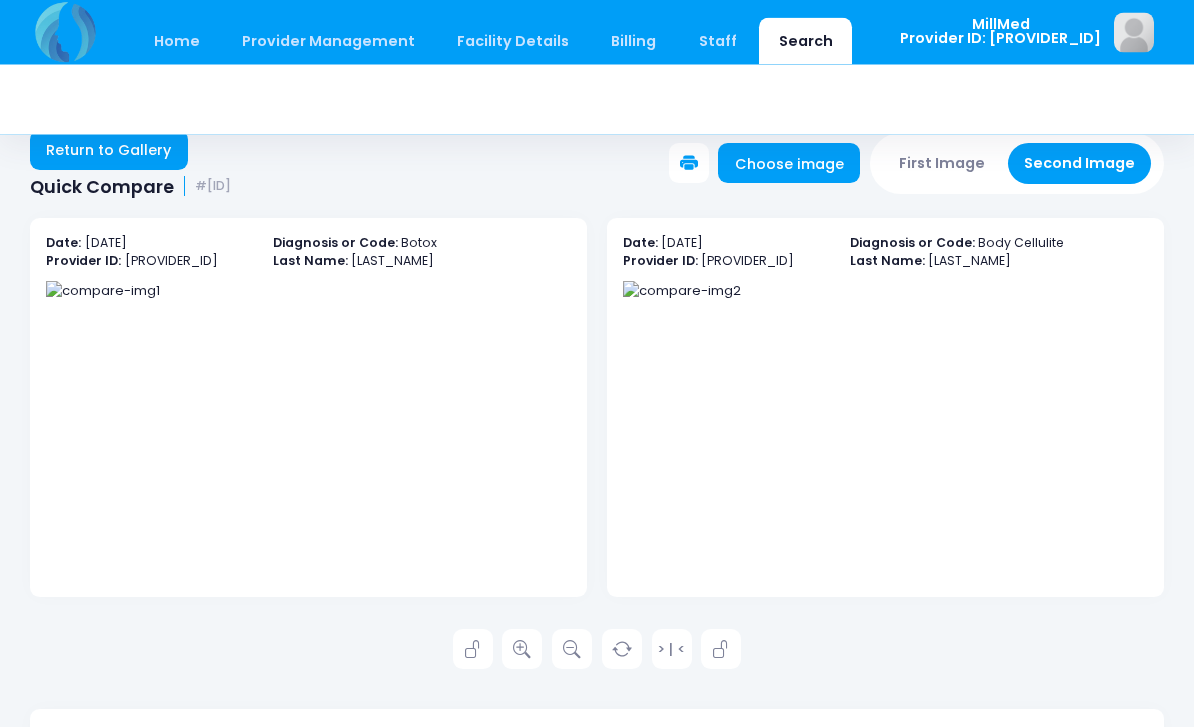 click on "Return to Gallery" at bounding box center [109, 151] 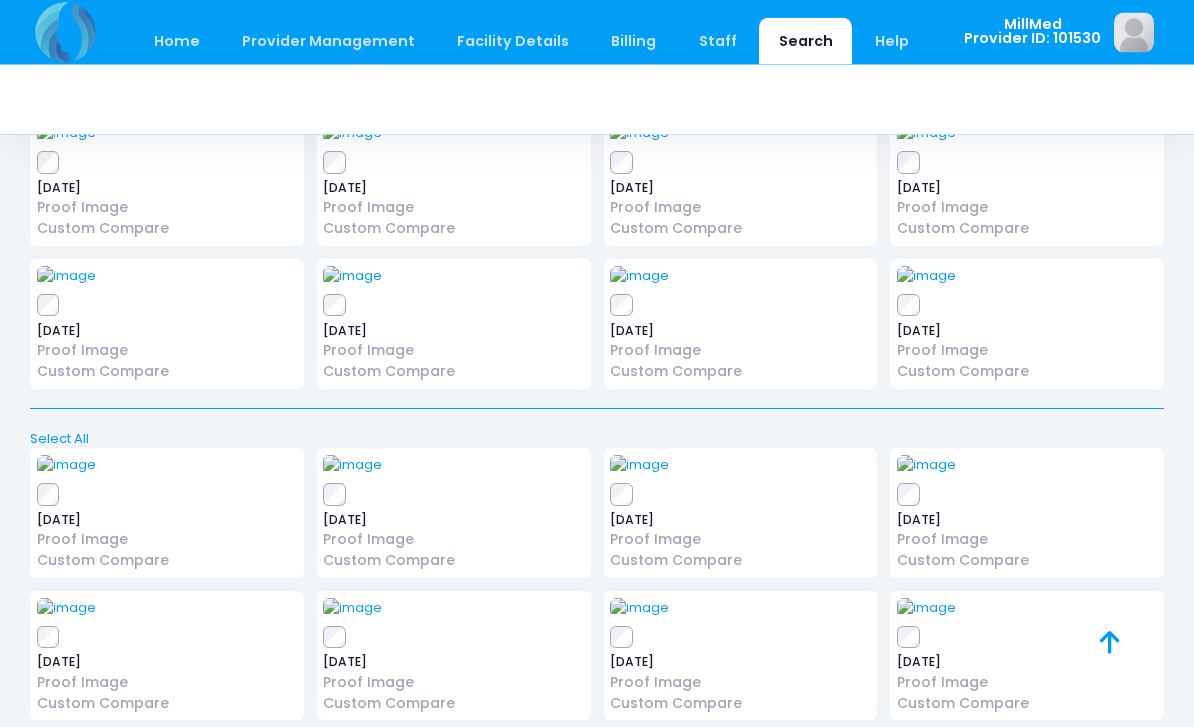 scroll, scrollTop: 151, scrollLeft: 0, axis: vertical 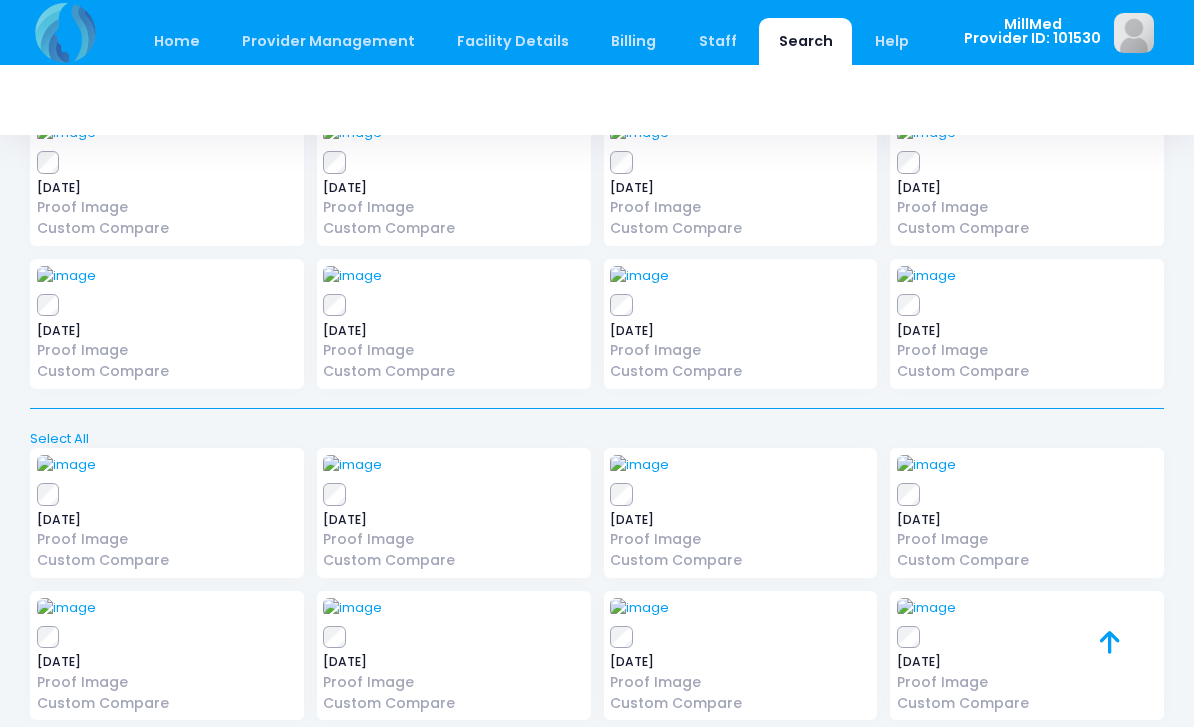 click at bounding box center [926, 133] 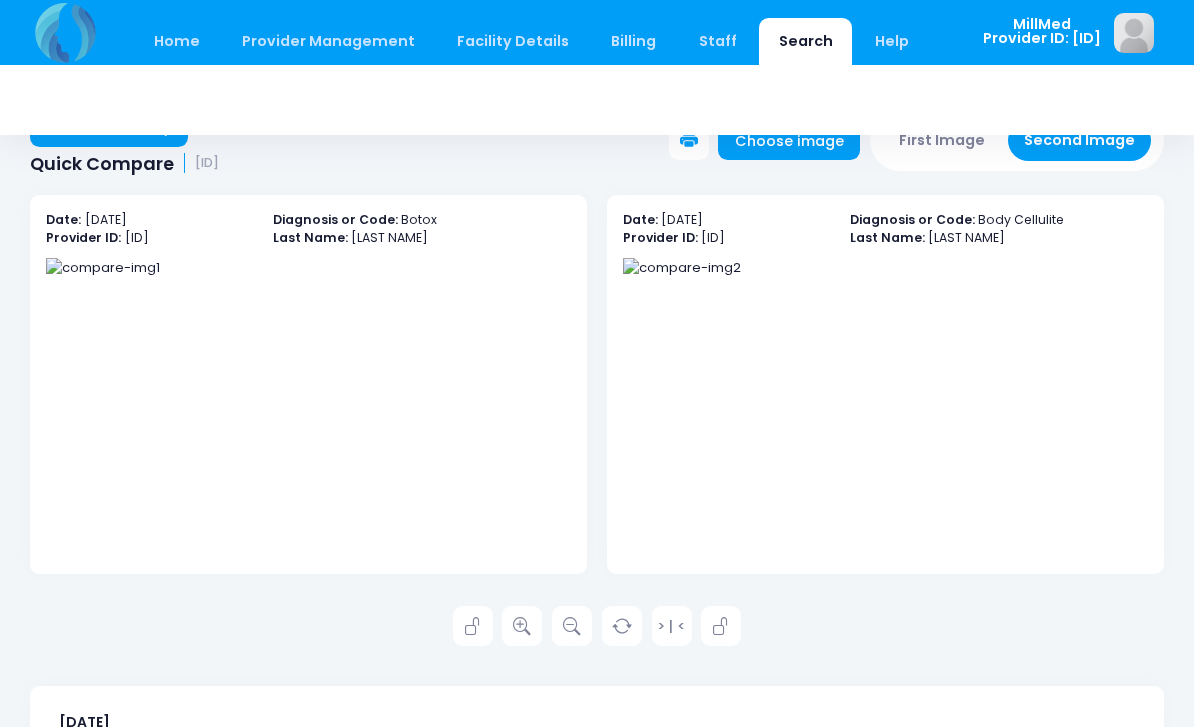 scroll, scrollTop: 44, scrollLeft: 0, axis: vertical 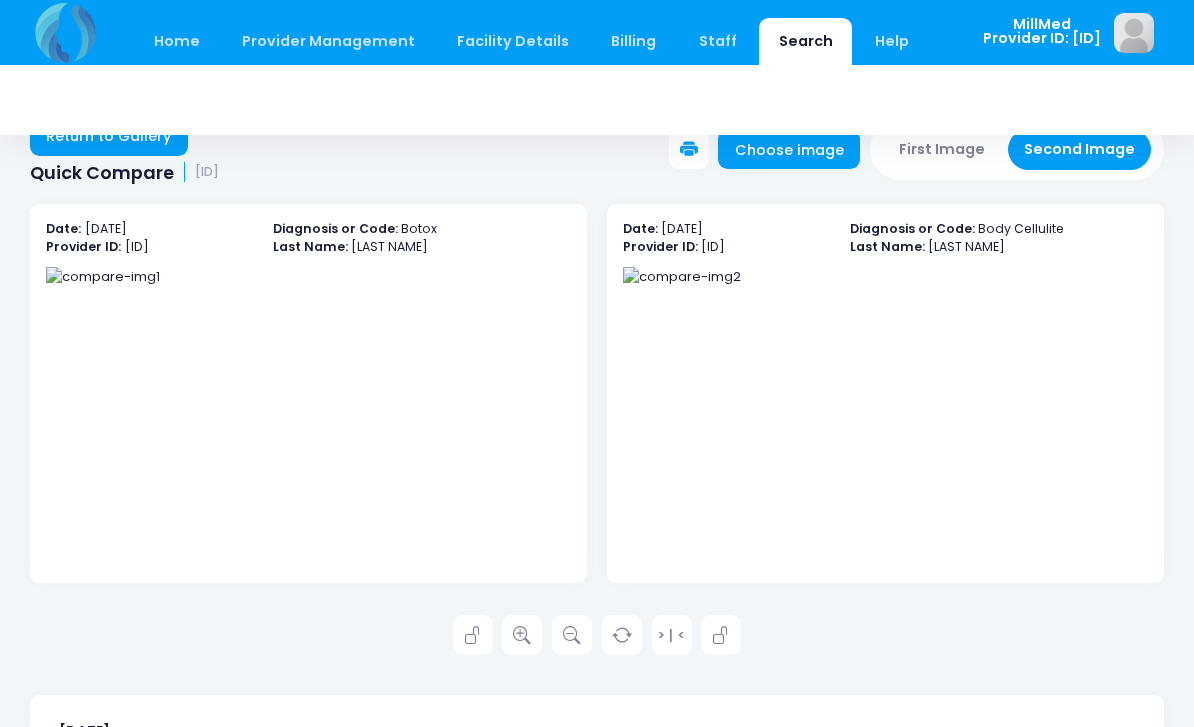 click on "Return to Gallery" at bounding box center (109, 136) 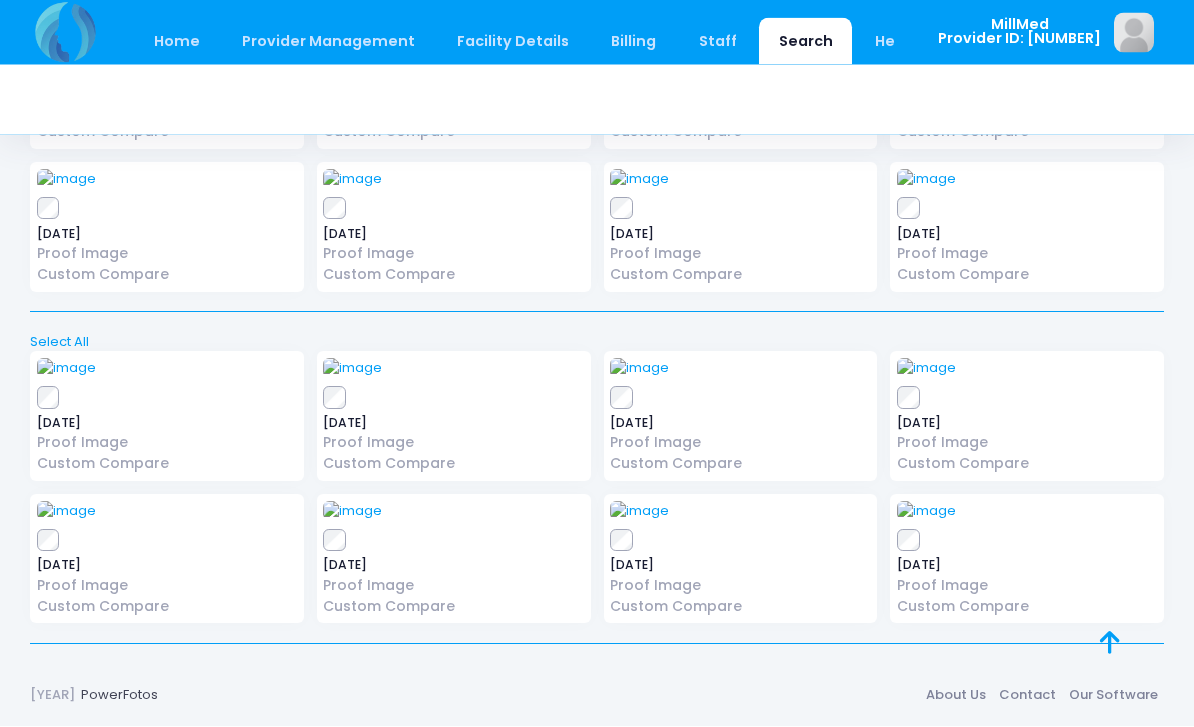 scroll, scrollTop: 319, scrollLeft: 0, axis: vertical 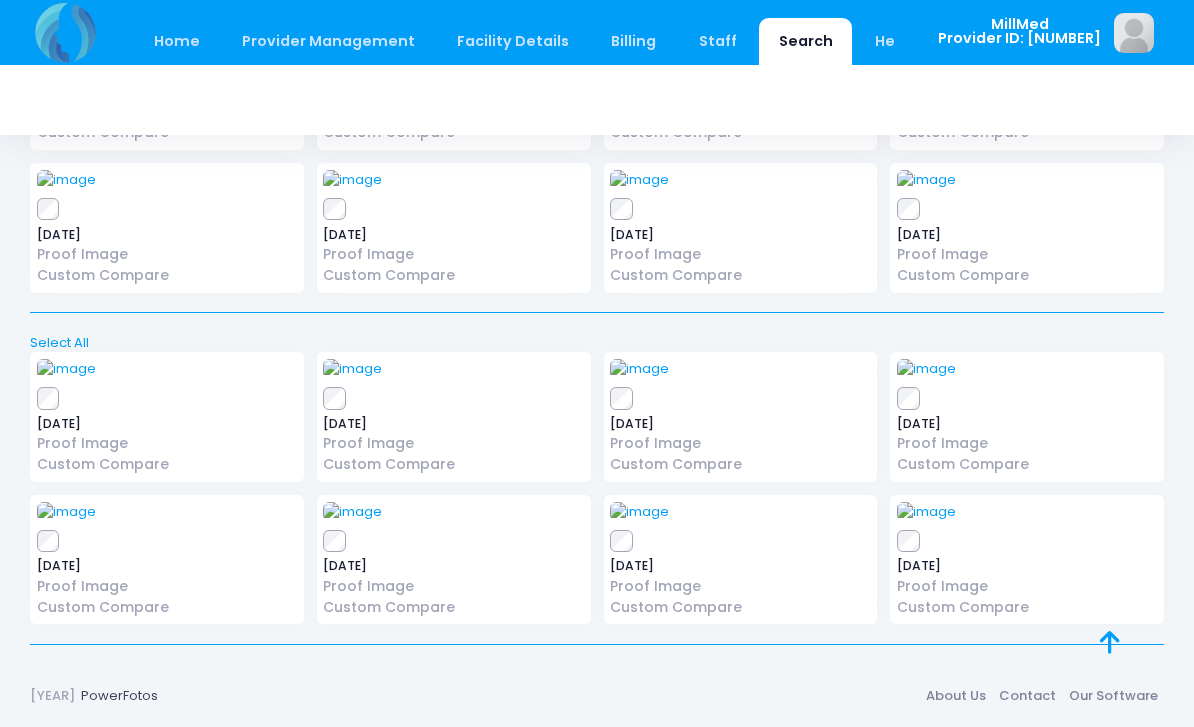 click at bounding box center [639, 180] 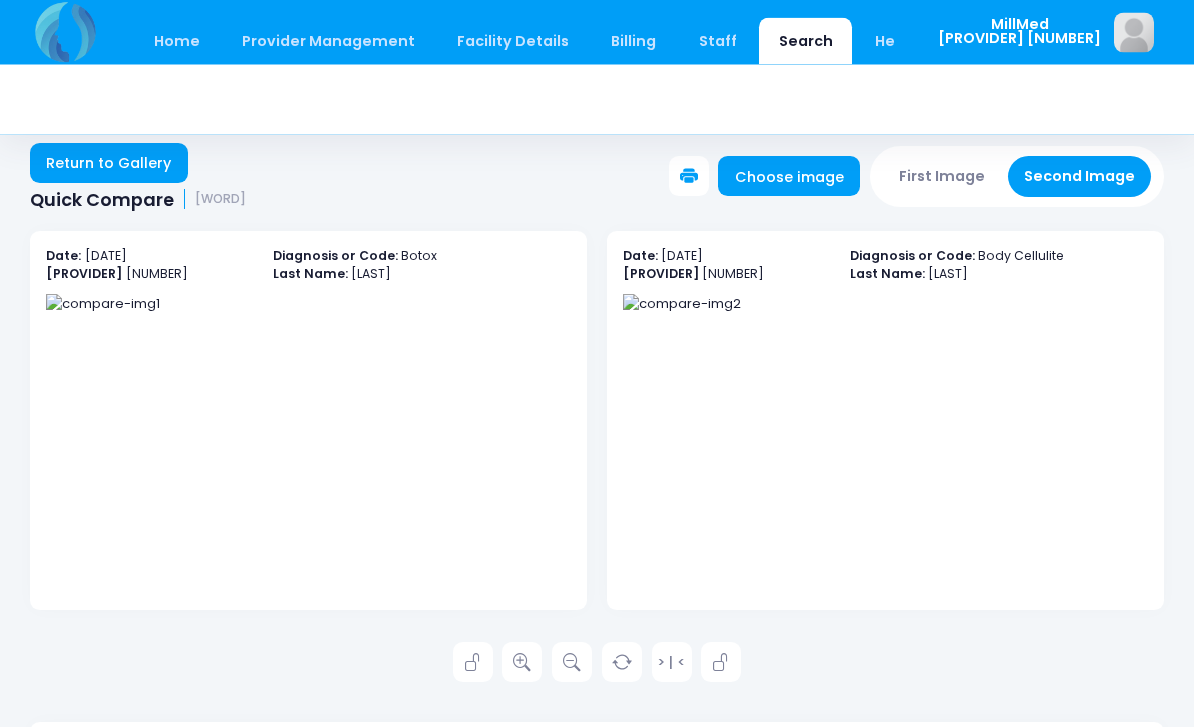 scroll, scrollTop: 0, scrollLeft: 0, axis: both 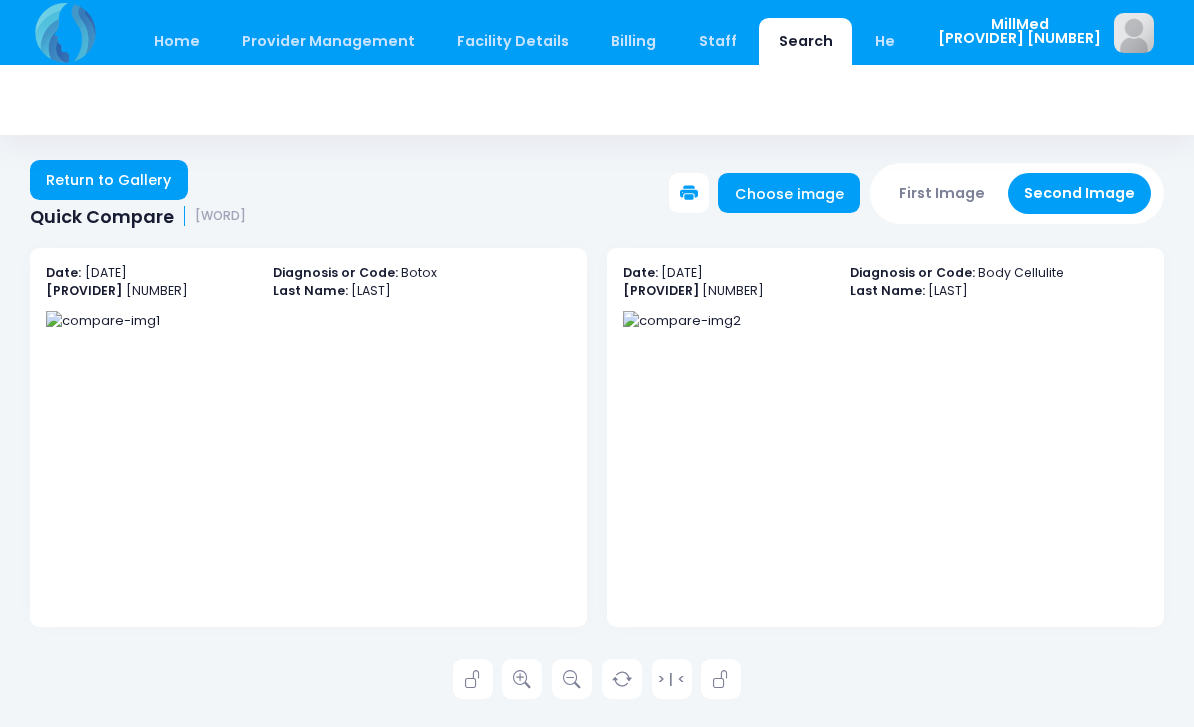 click on "Return to Gallery" at bounding box center [109, 180] 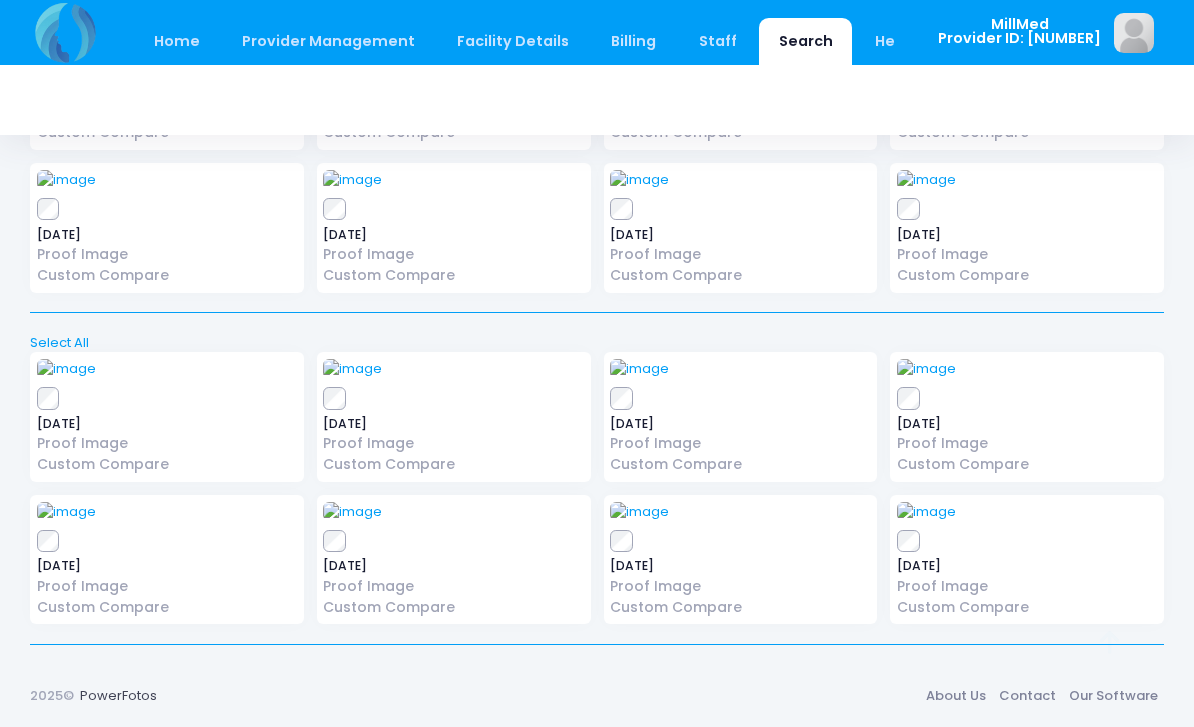 scroll, scrollTop: 344, scrollLeft: 0, axis: vertical 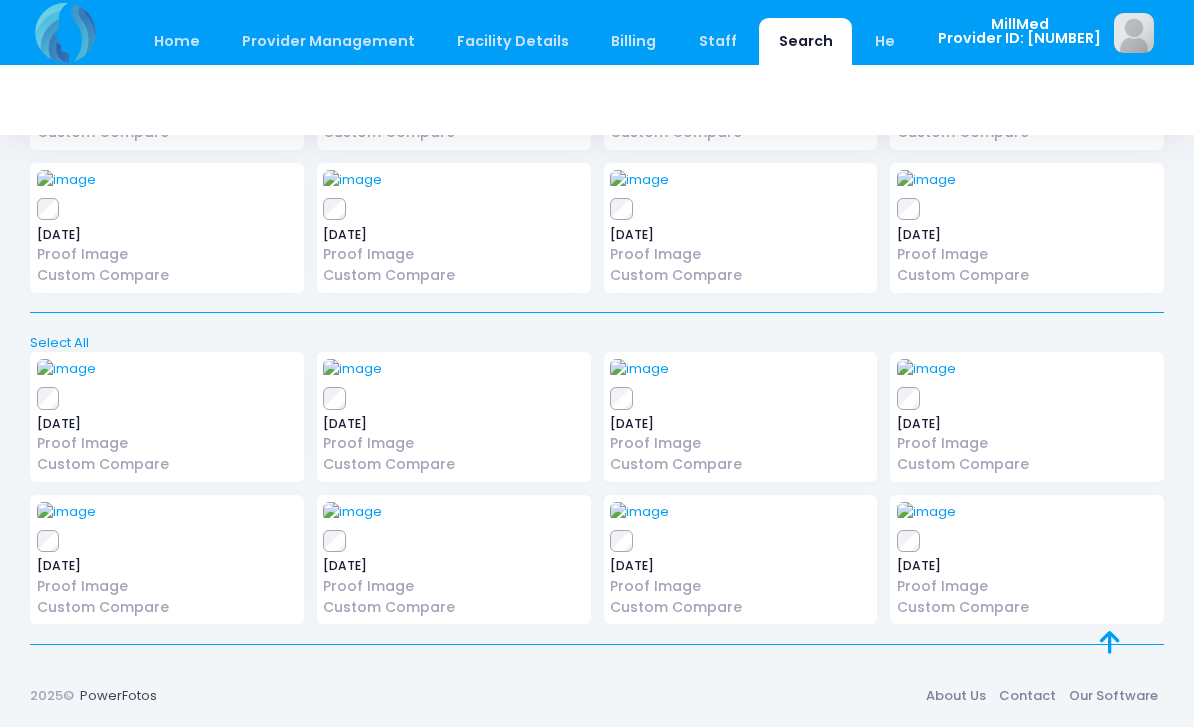 click at bounding box center (926, 180) 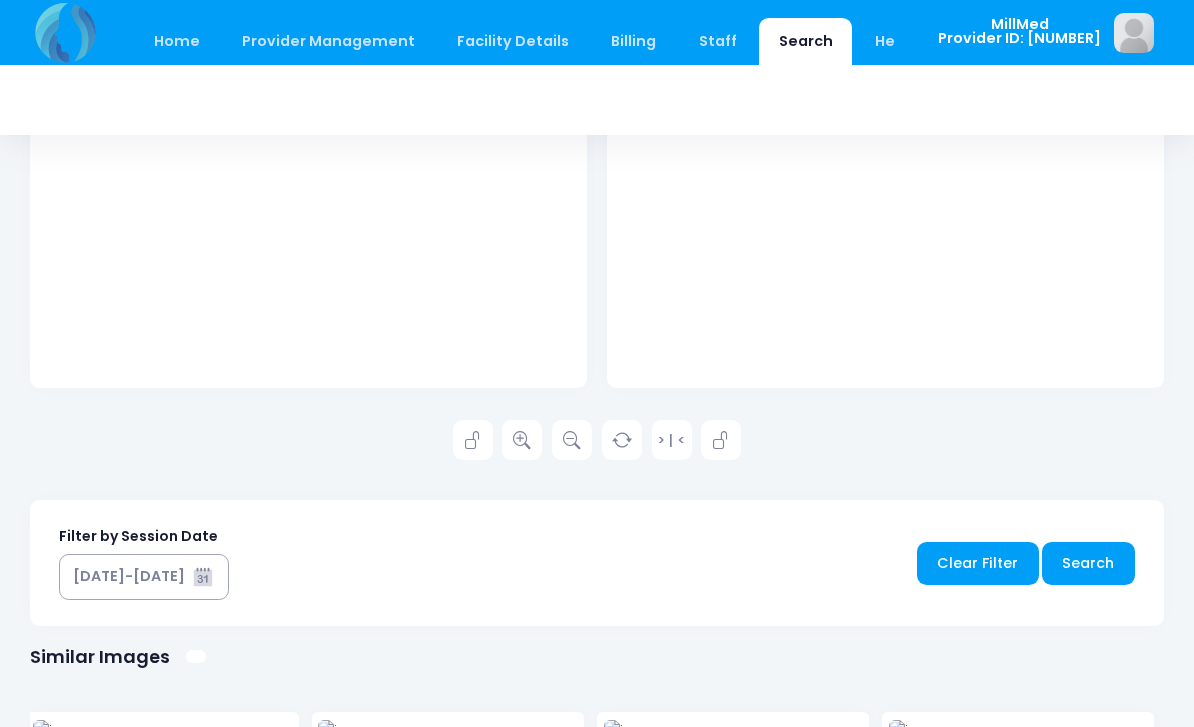 scroll, scrollTop: 245, scrollLeft: 0, axis: vertical 